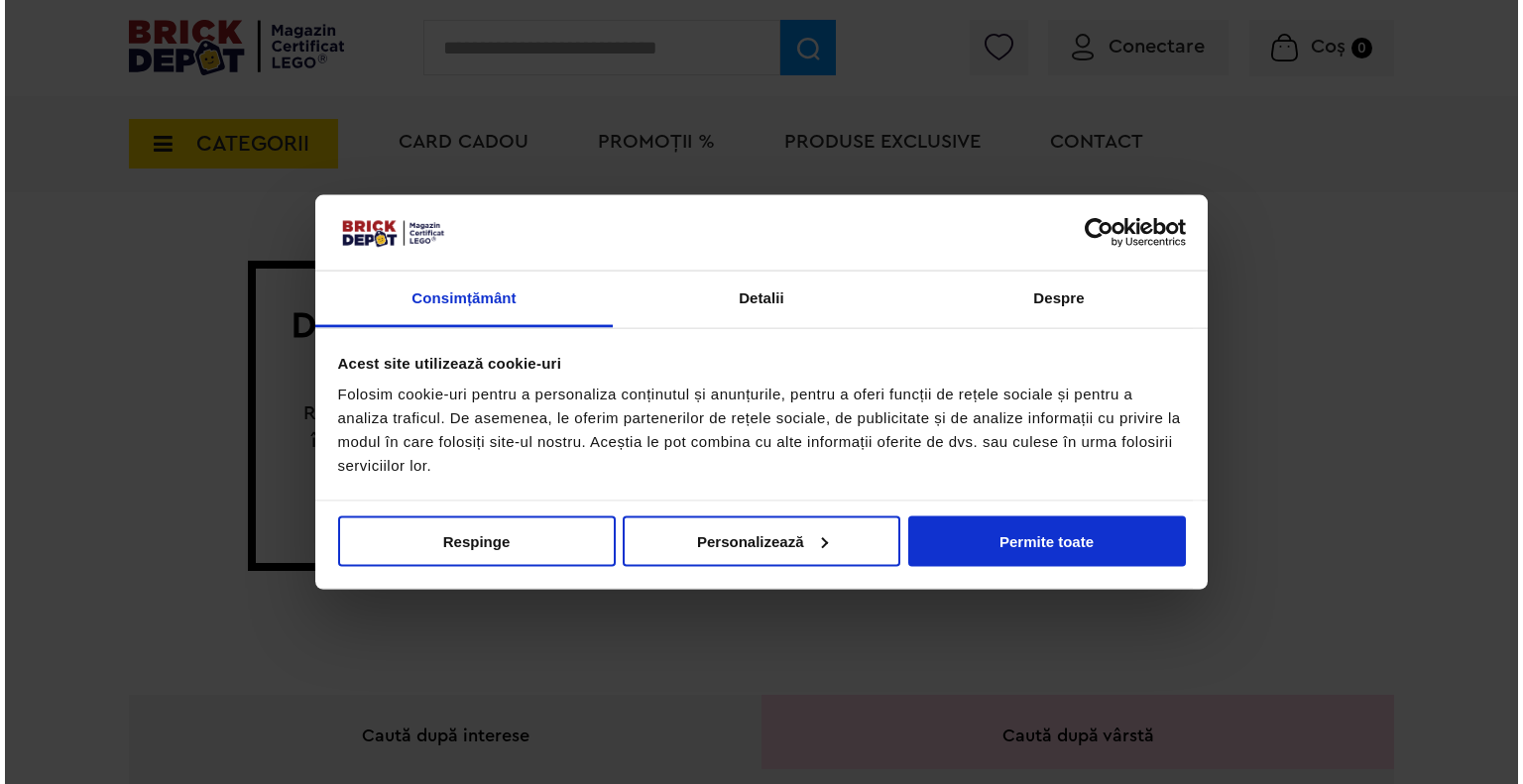 scroll, scrollTop: 0, scrollLeft: 0, axis: both 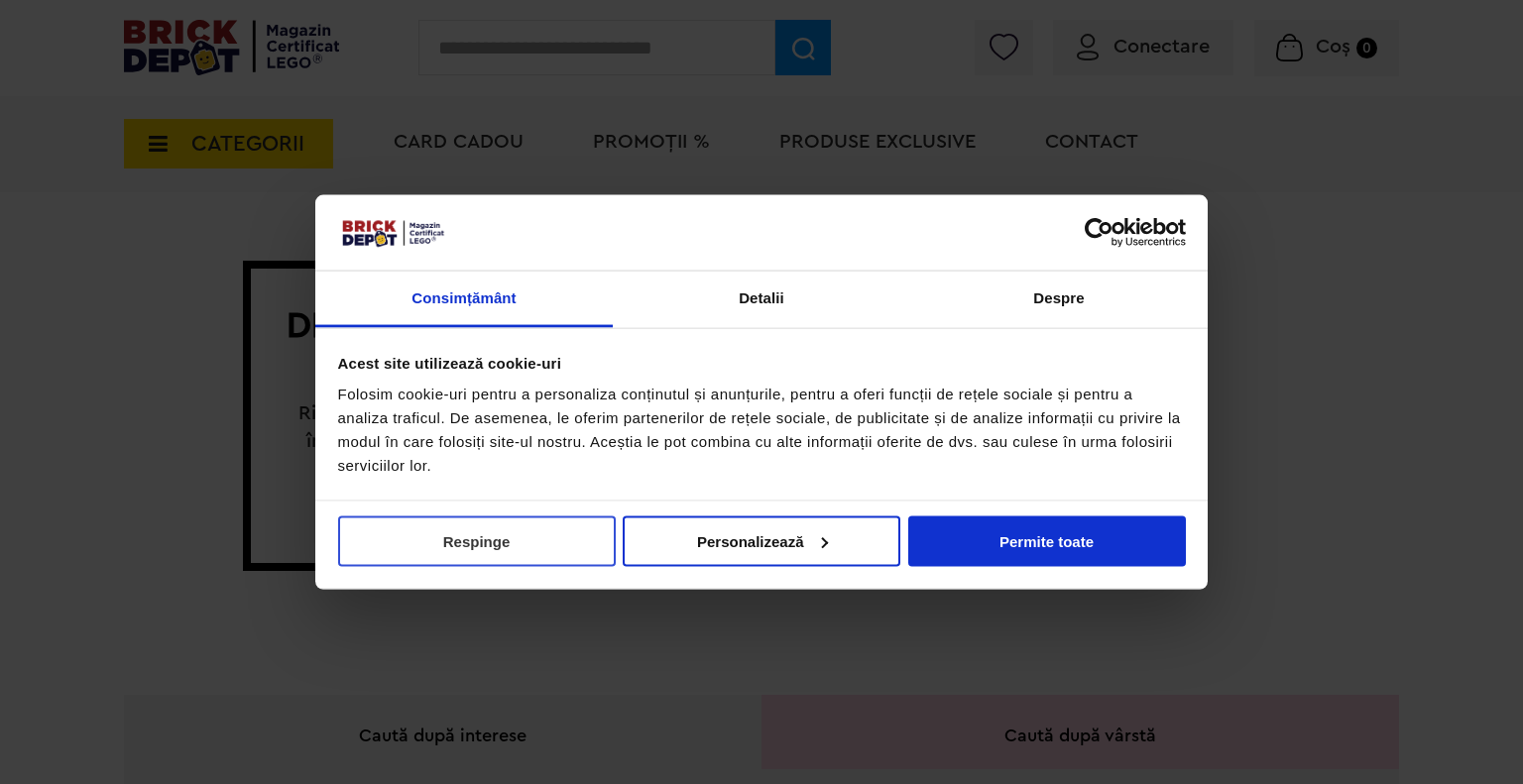 click on "Respinge" at bounding box center (477, 540) 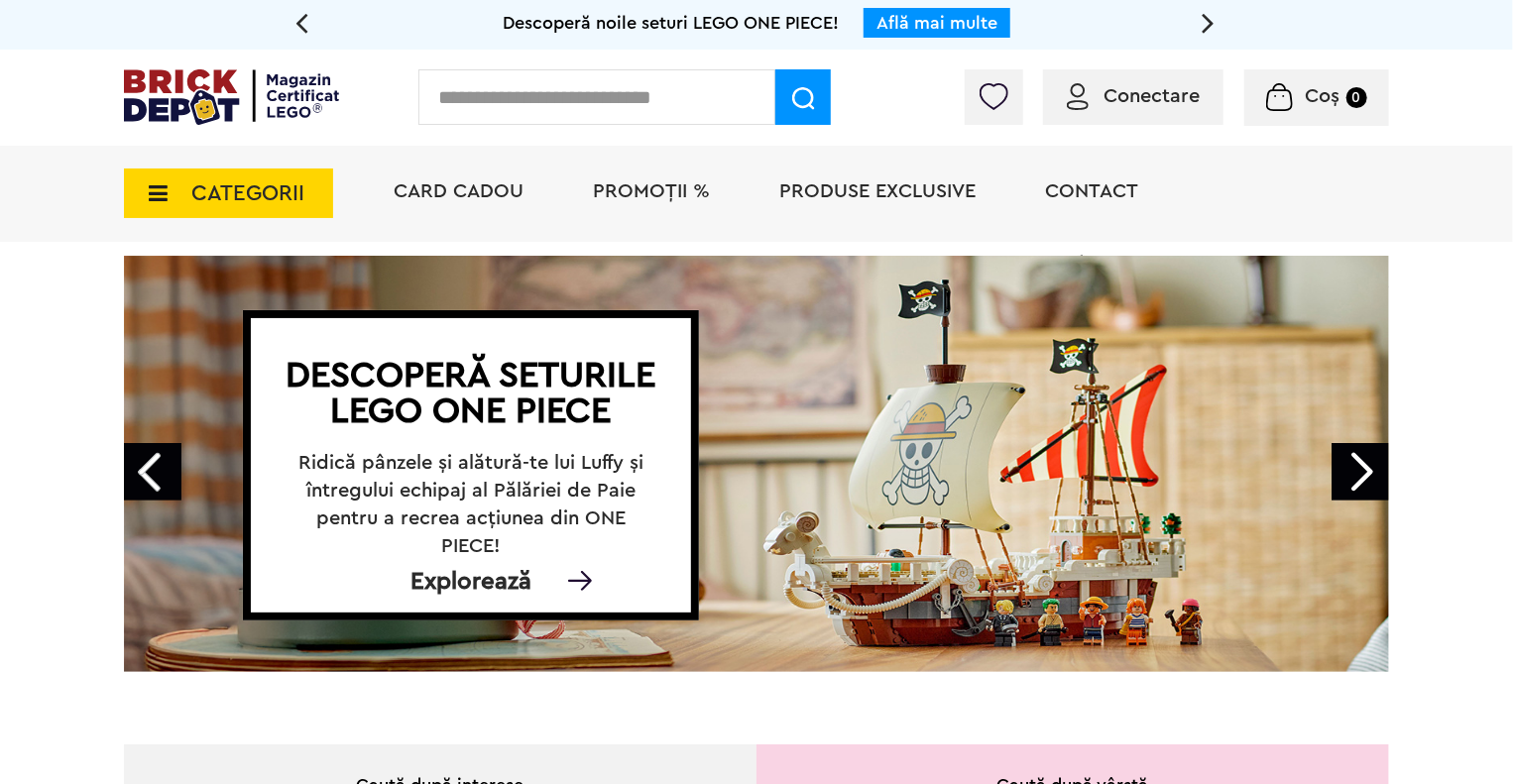 click on "Conectare" at bounding box center (1133, 97) 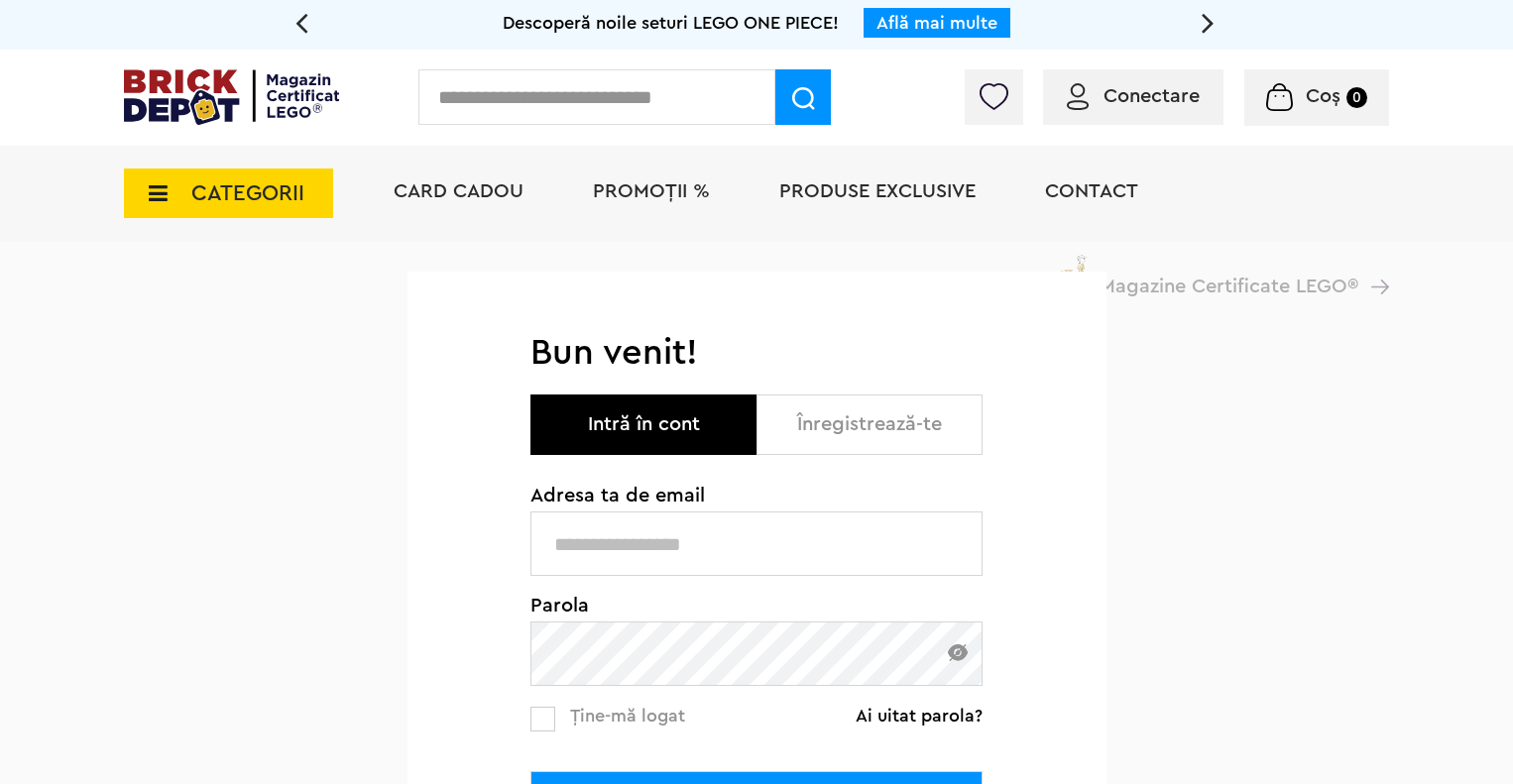 scroll, scrollTop: 0, scrollLeft: 0, axis: both 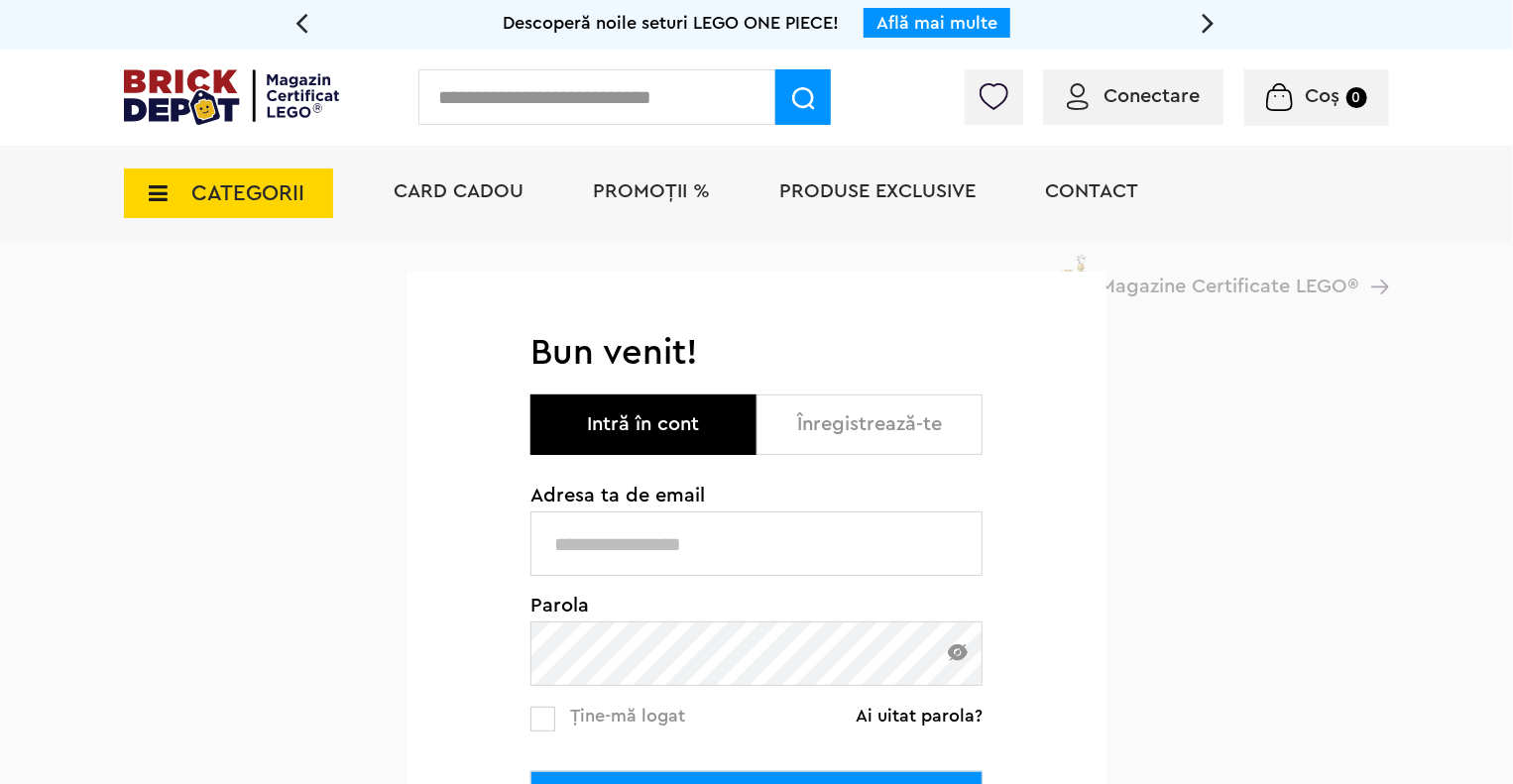 click at bounding box center [756, 543] 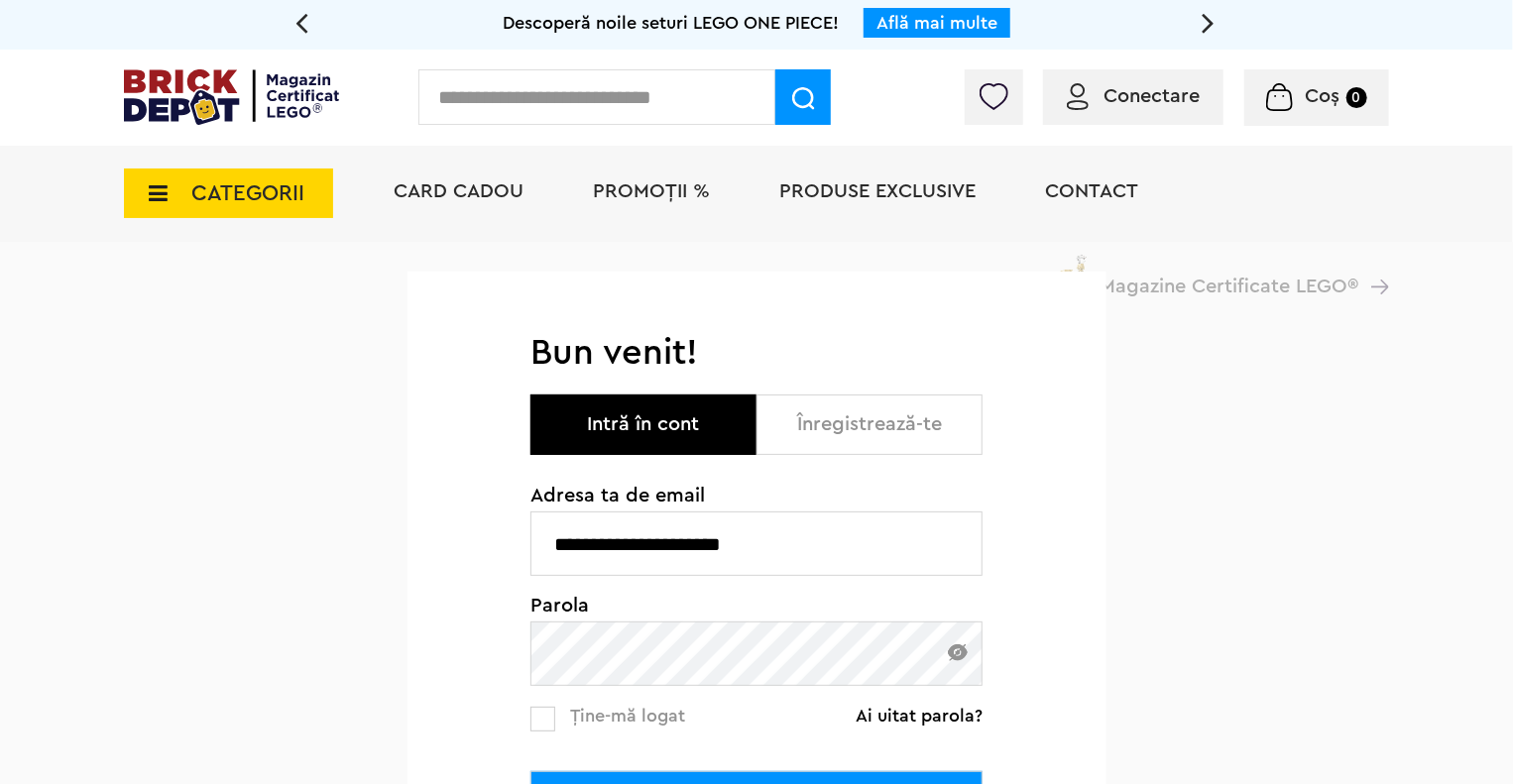 type on "**********" 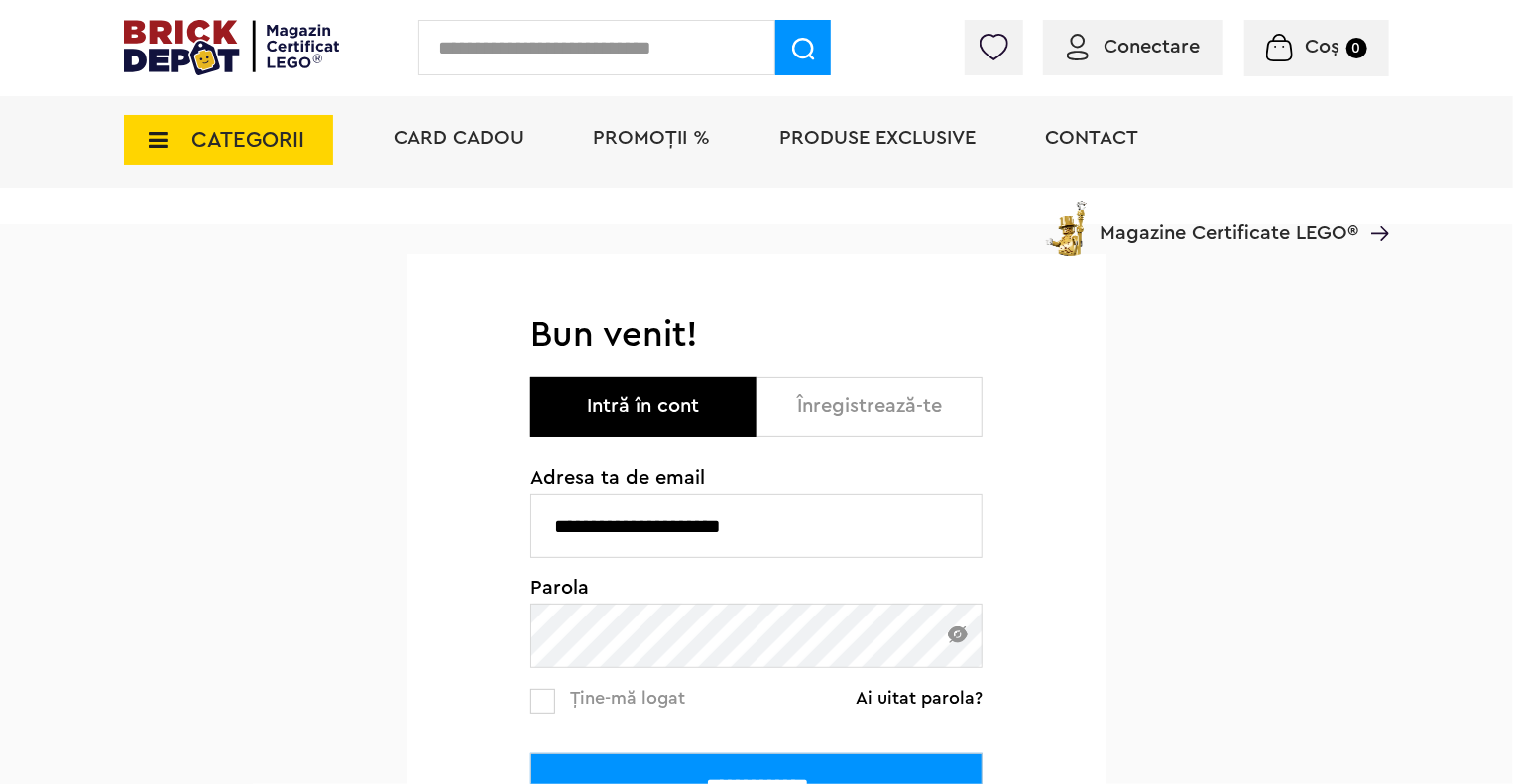 scroll, scrollTop: 99, scrollLeft: 0, axis: vertical 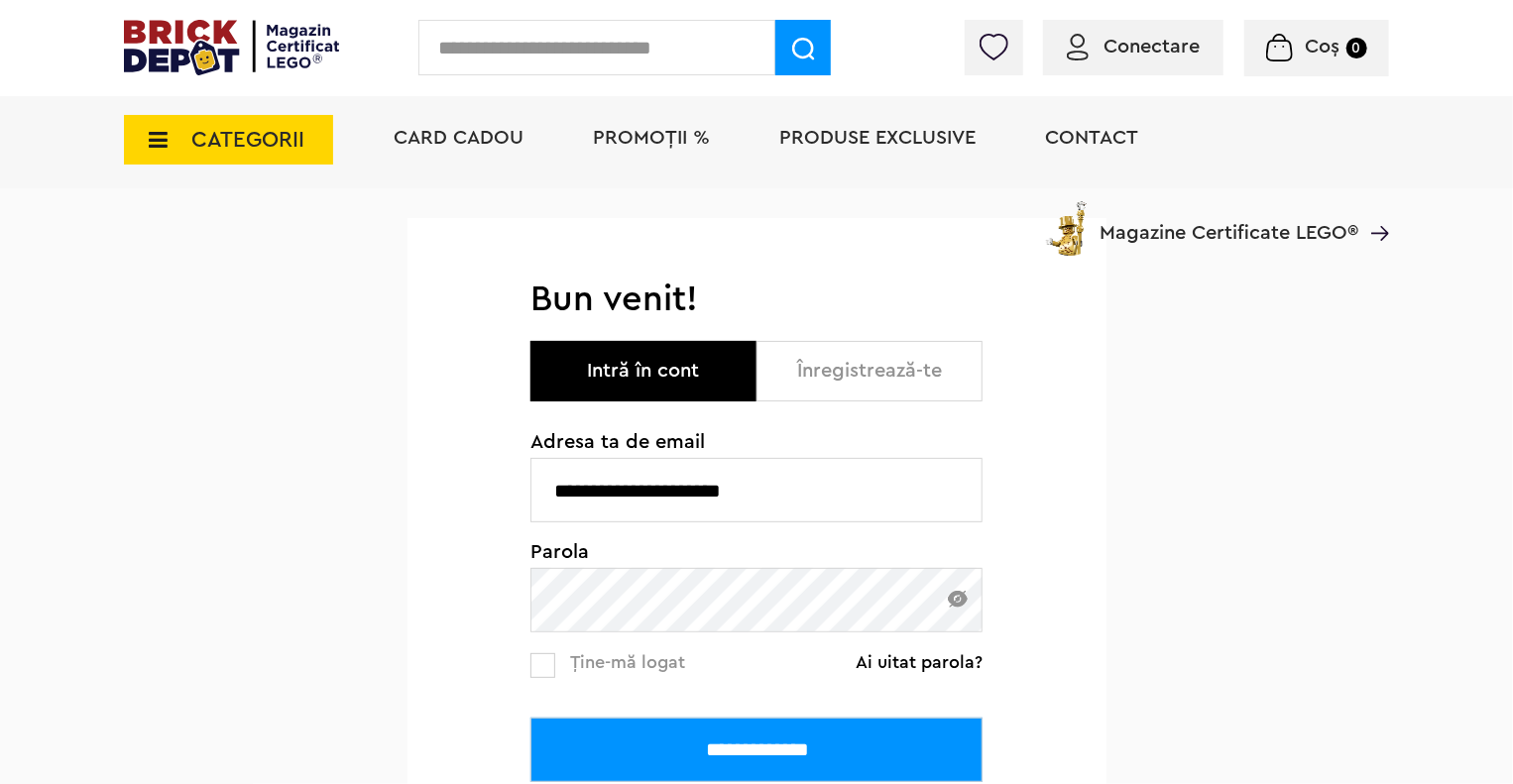 click on "Ține-mă logat" at bounding box center (608, 665) 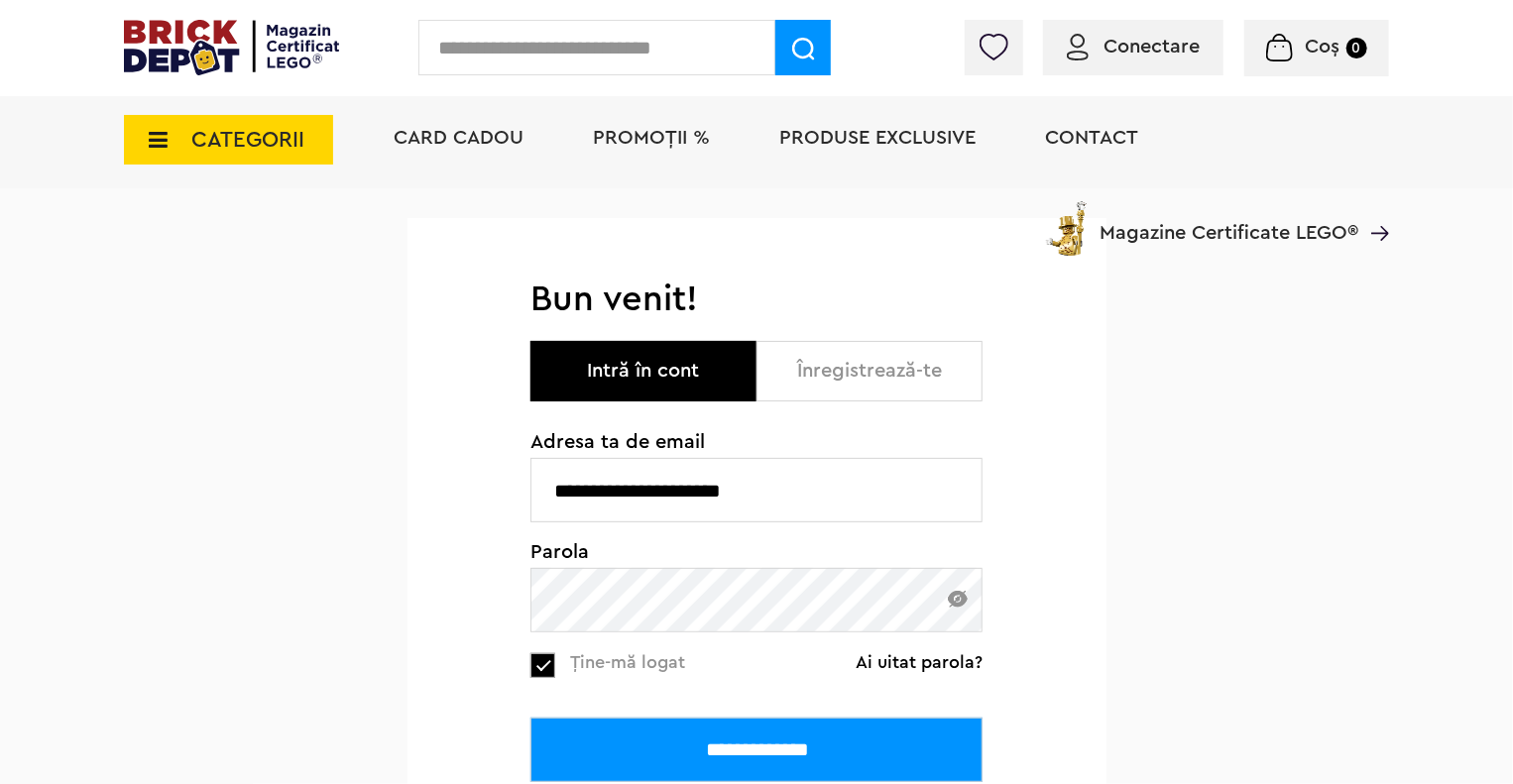click on "**********" at bounding box center [756, 749] 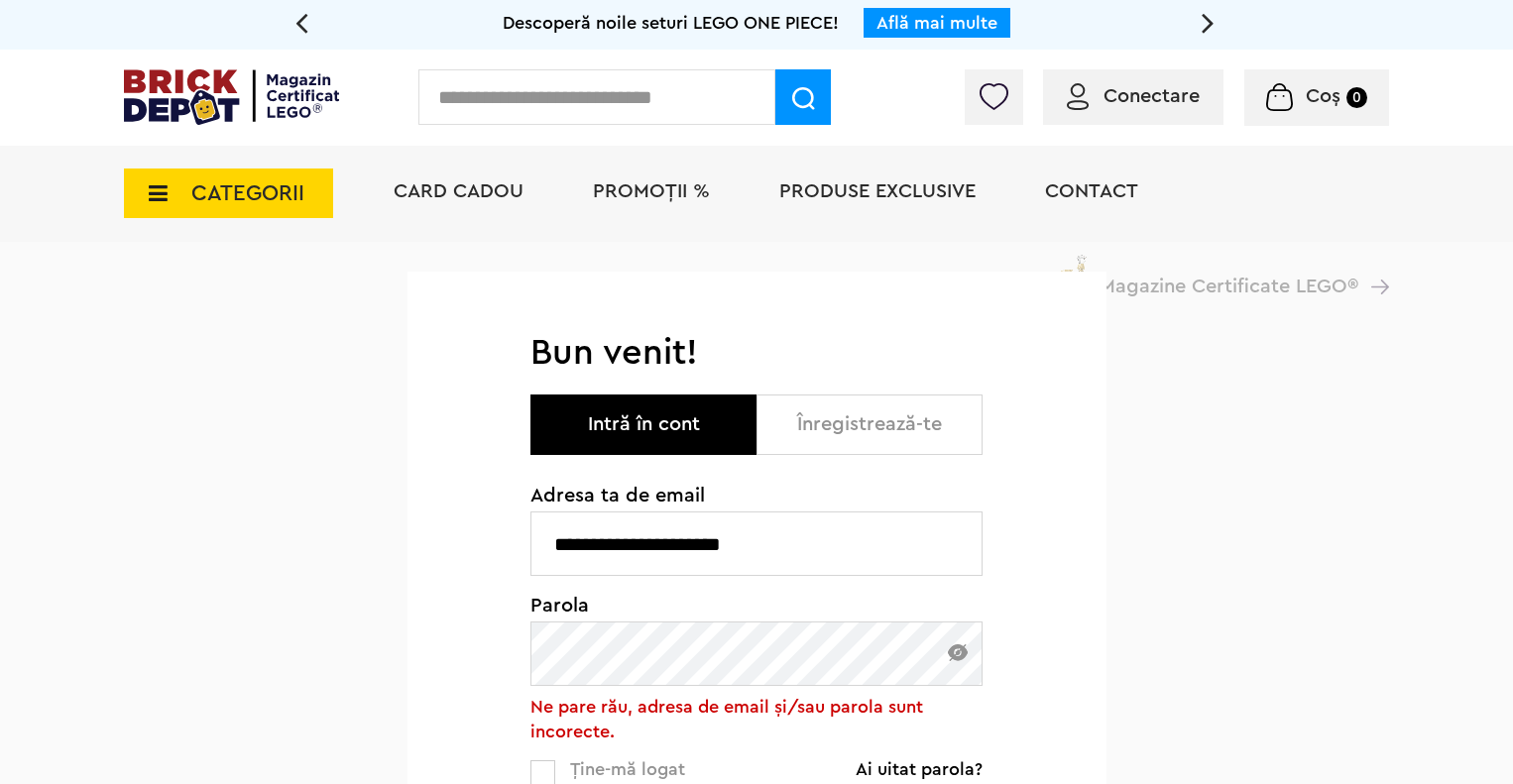 scroll, scrollTop: 0, scrollLeft: 0, axis: both 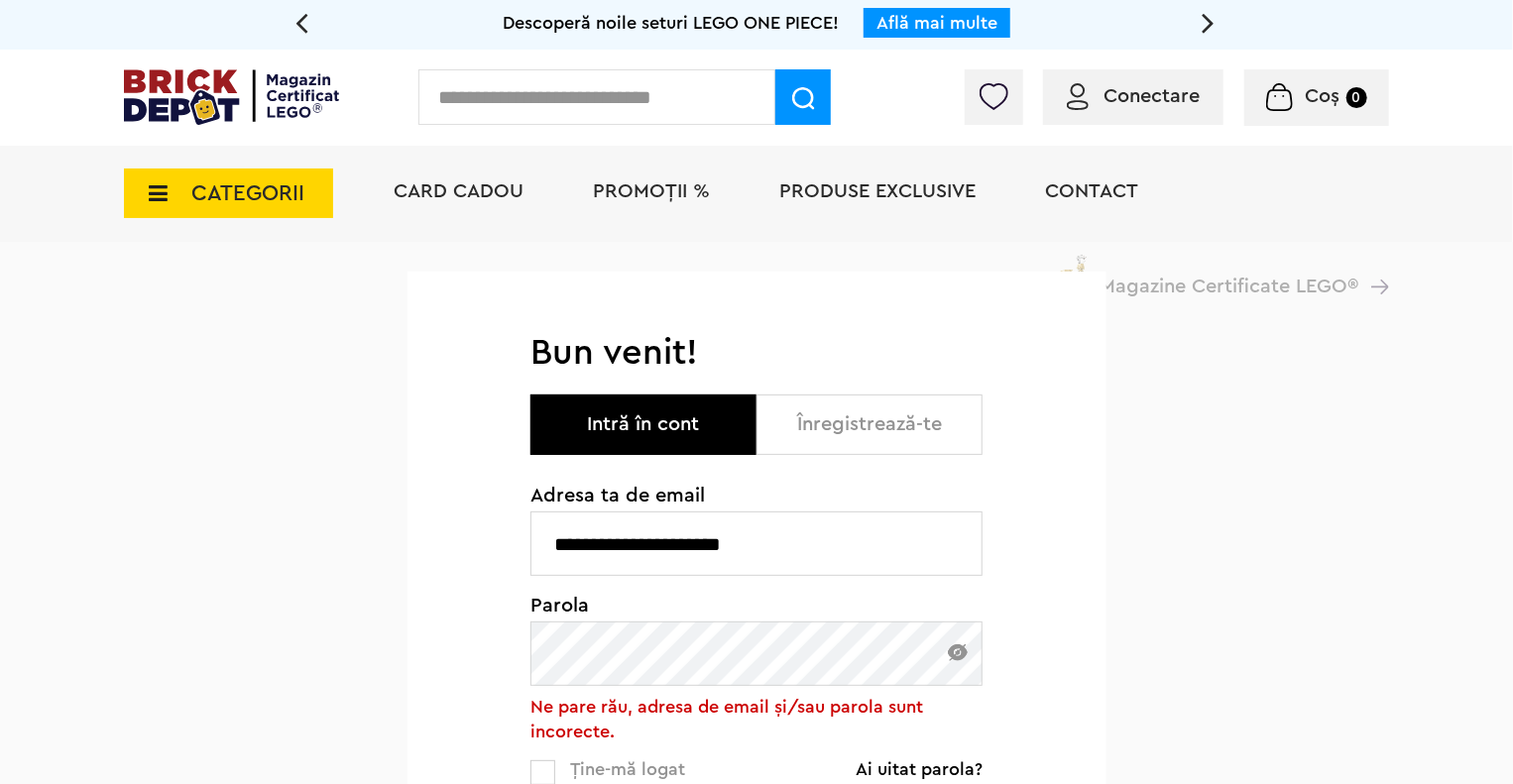 click at bounding box center [958, 652] 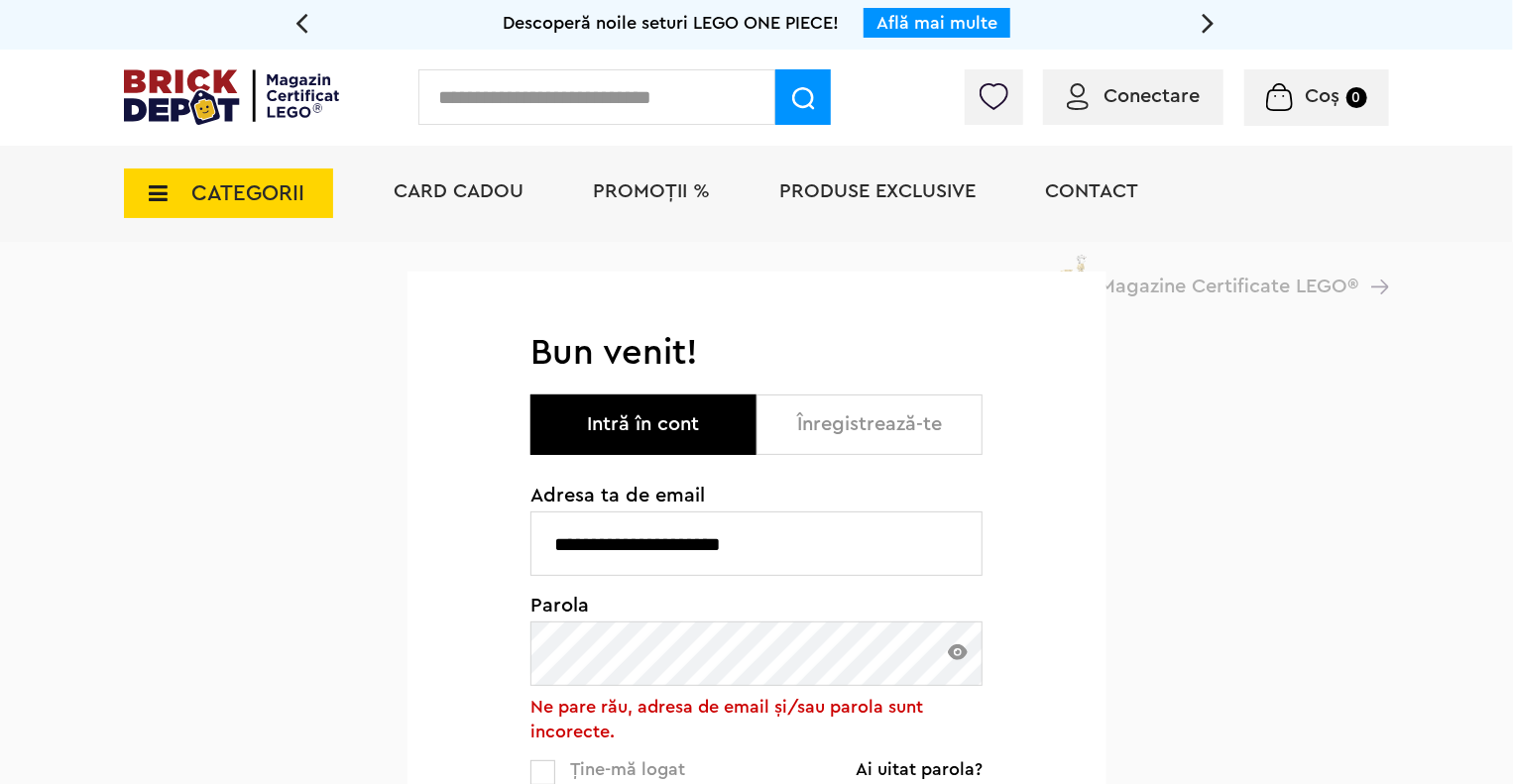 click on "**********" at bounding box center [756, 699] 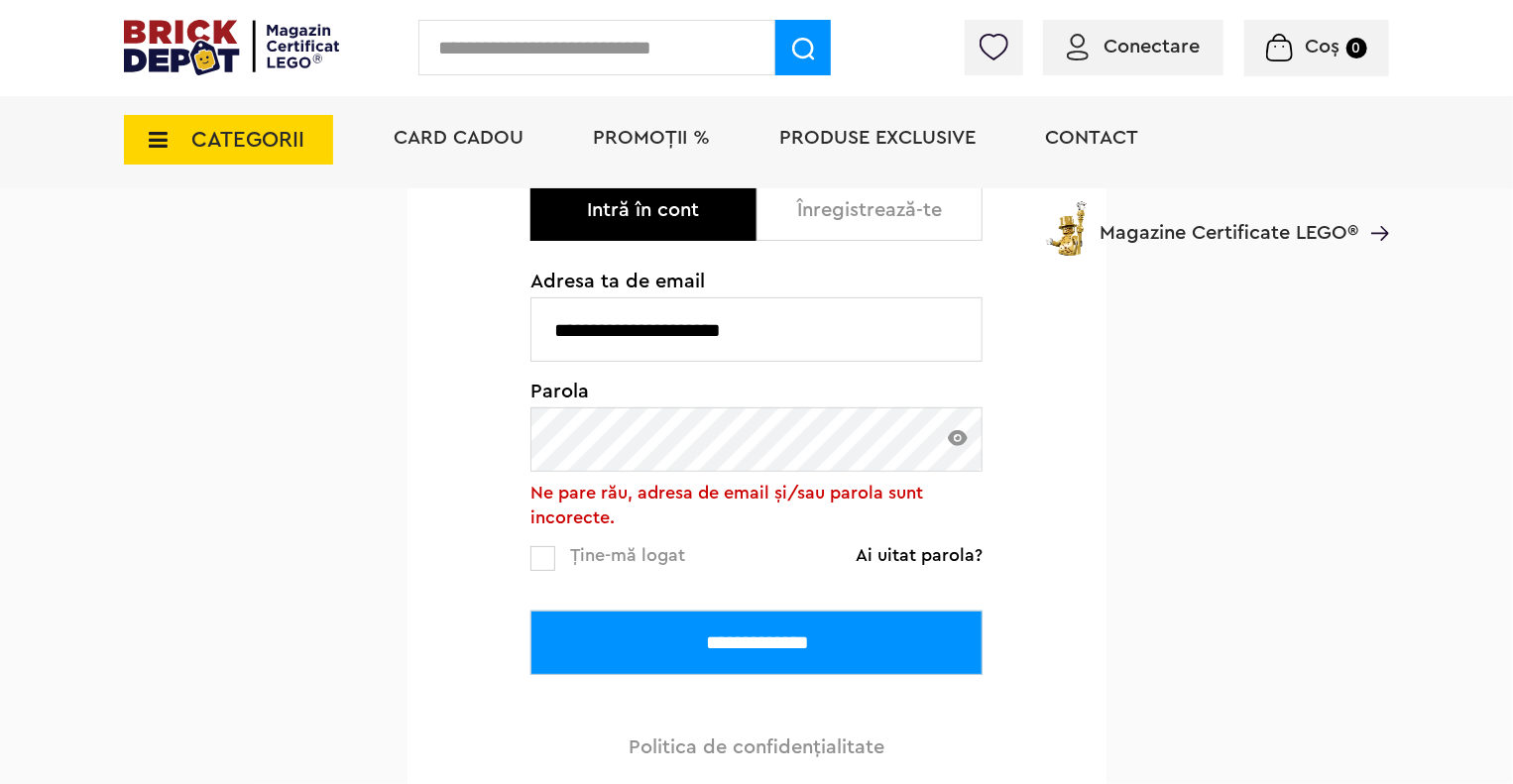 scroll, scrollTop: 297, scrollLeft: 0, axis: vertical 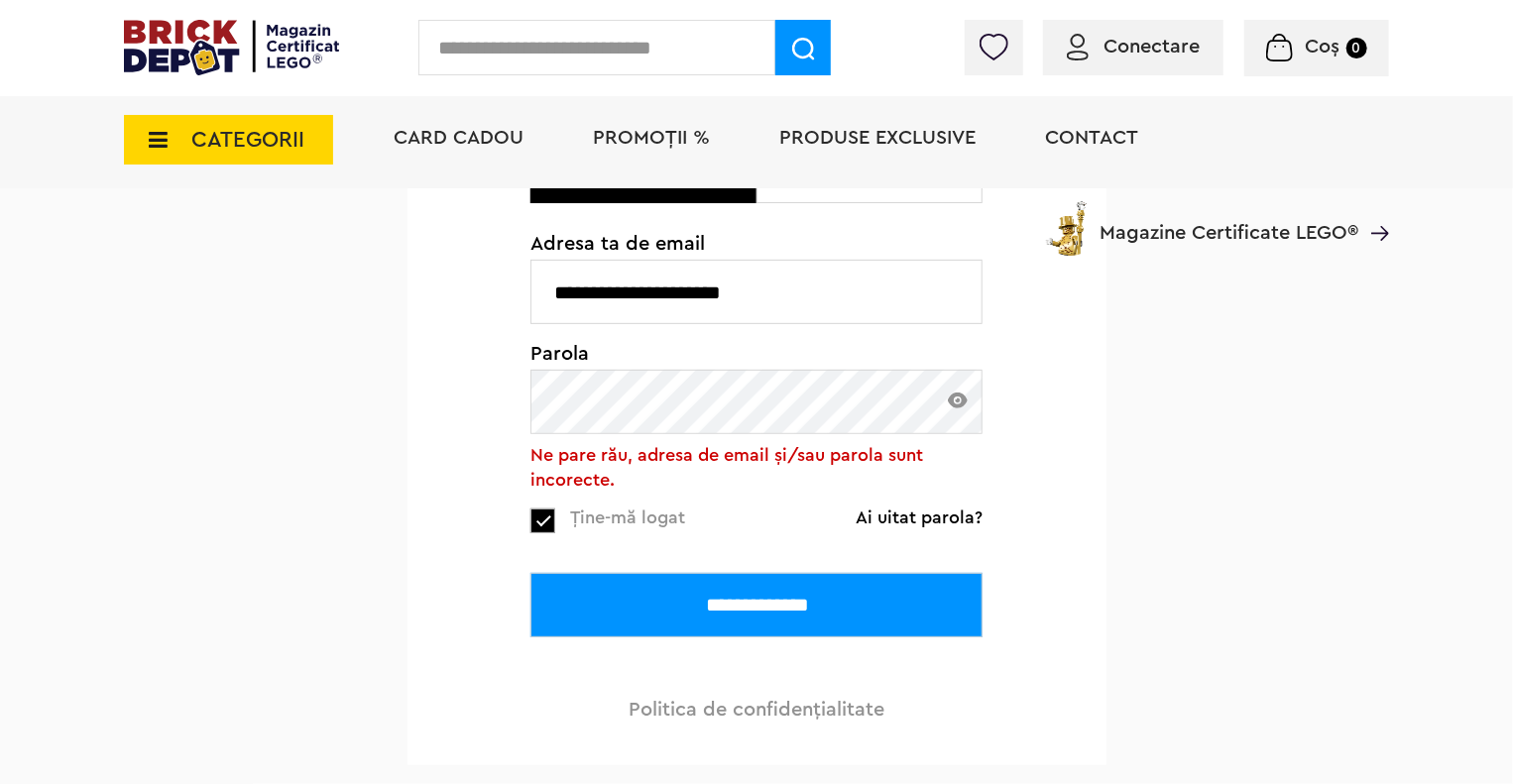 click on "**********" at bounding box center [756, 605] 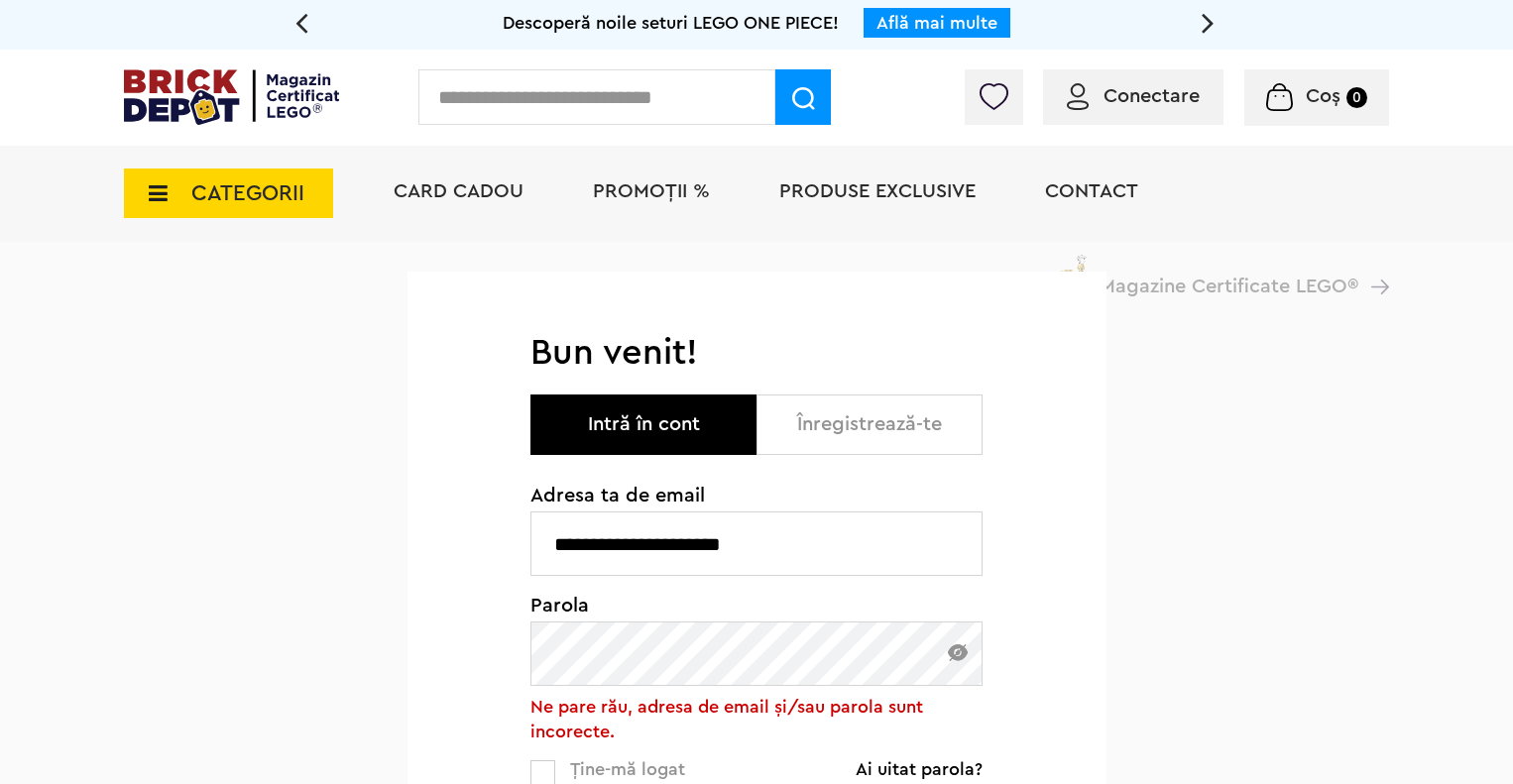 scroll, scrollTop: 0, scrollLeft: 0, axis: both 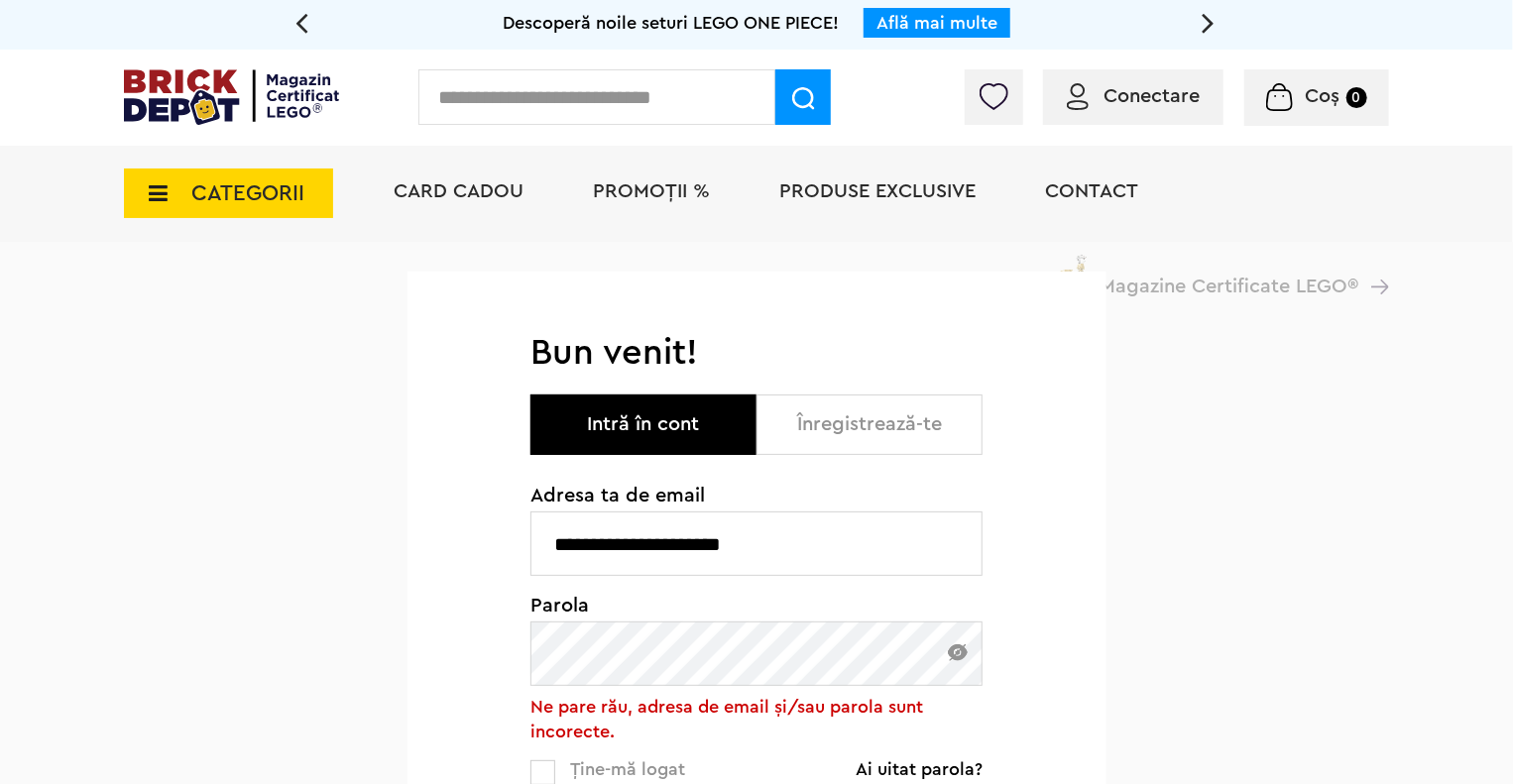 click at bounding box center [958, 652] 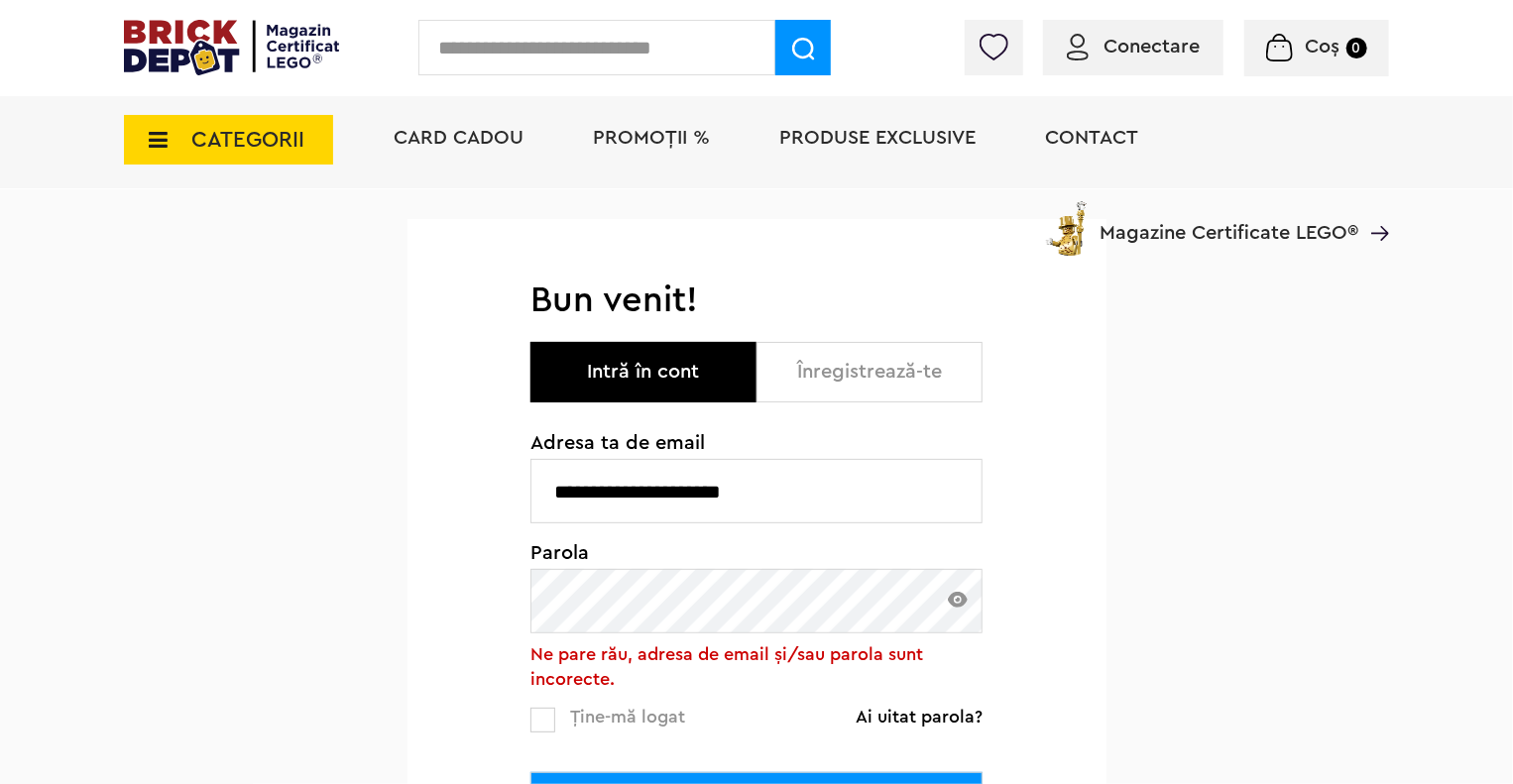 scroll, scrollTop: 99, scrollLeft: 0, axis: vertical 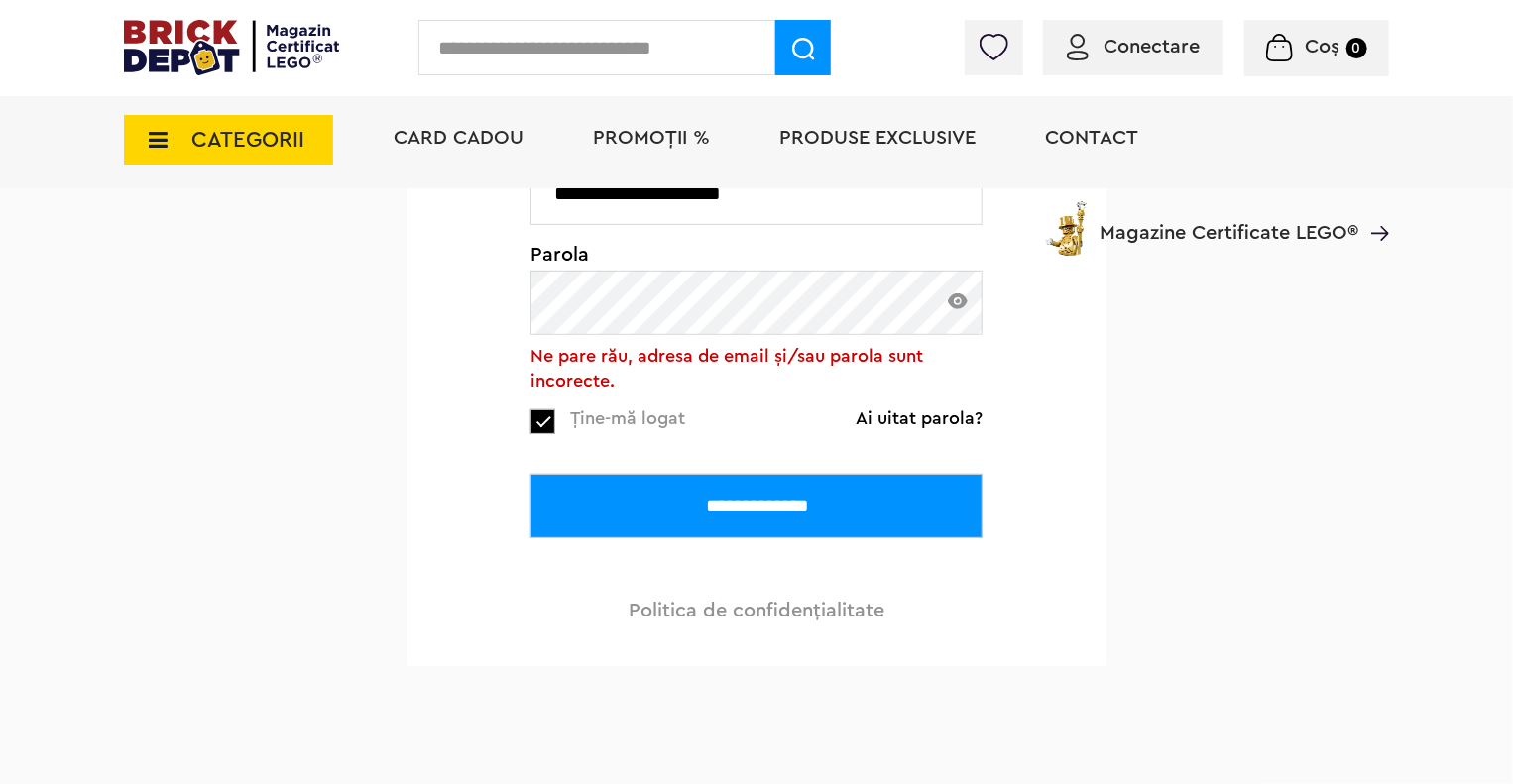 click on "**********" at bounding box center (756, 505) 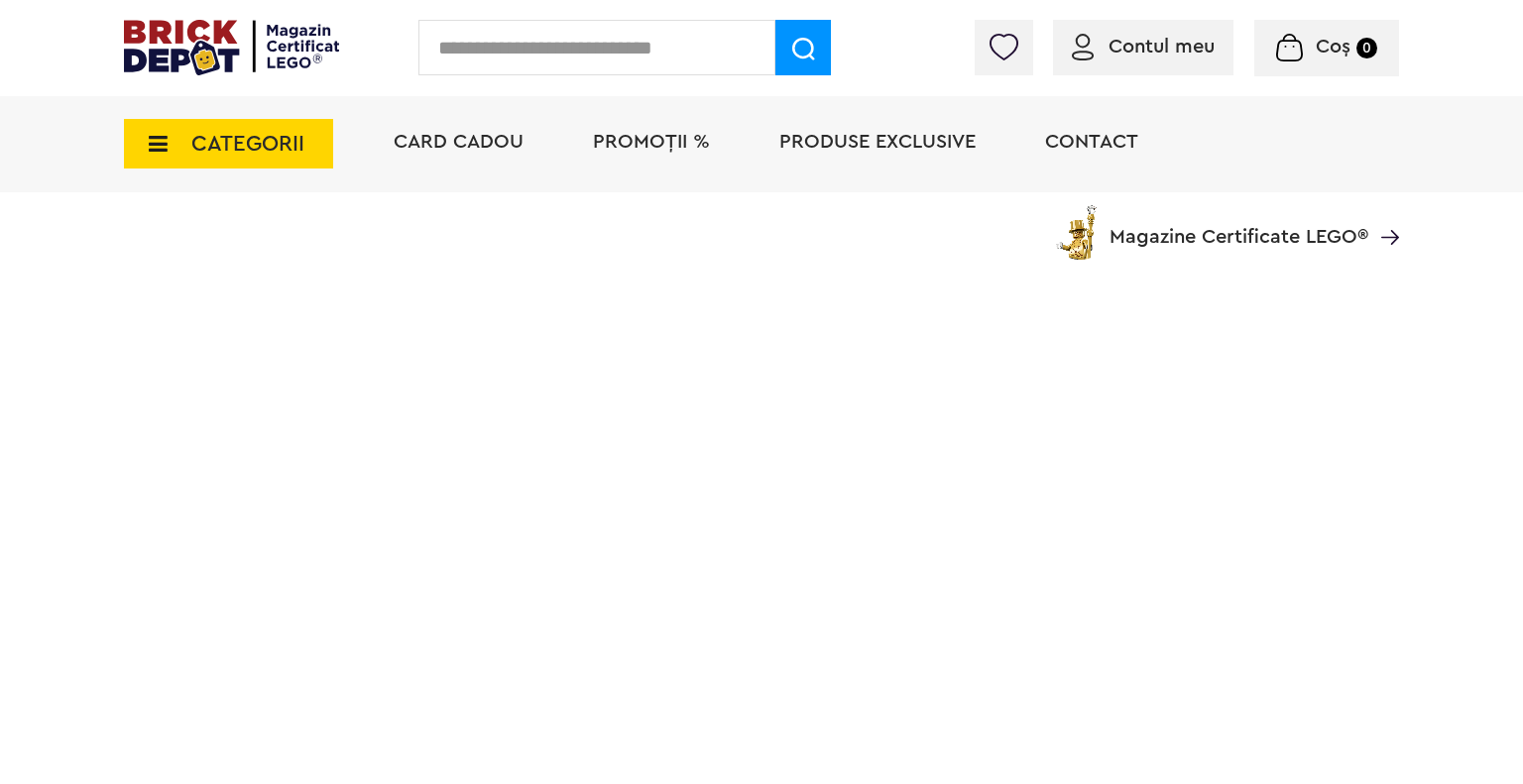 scroll, scrollTop: 0, scrollLeft: 0, axis: both 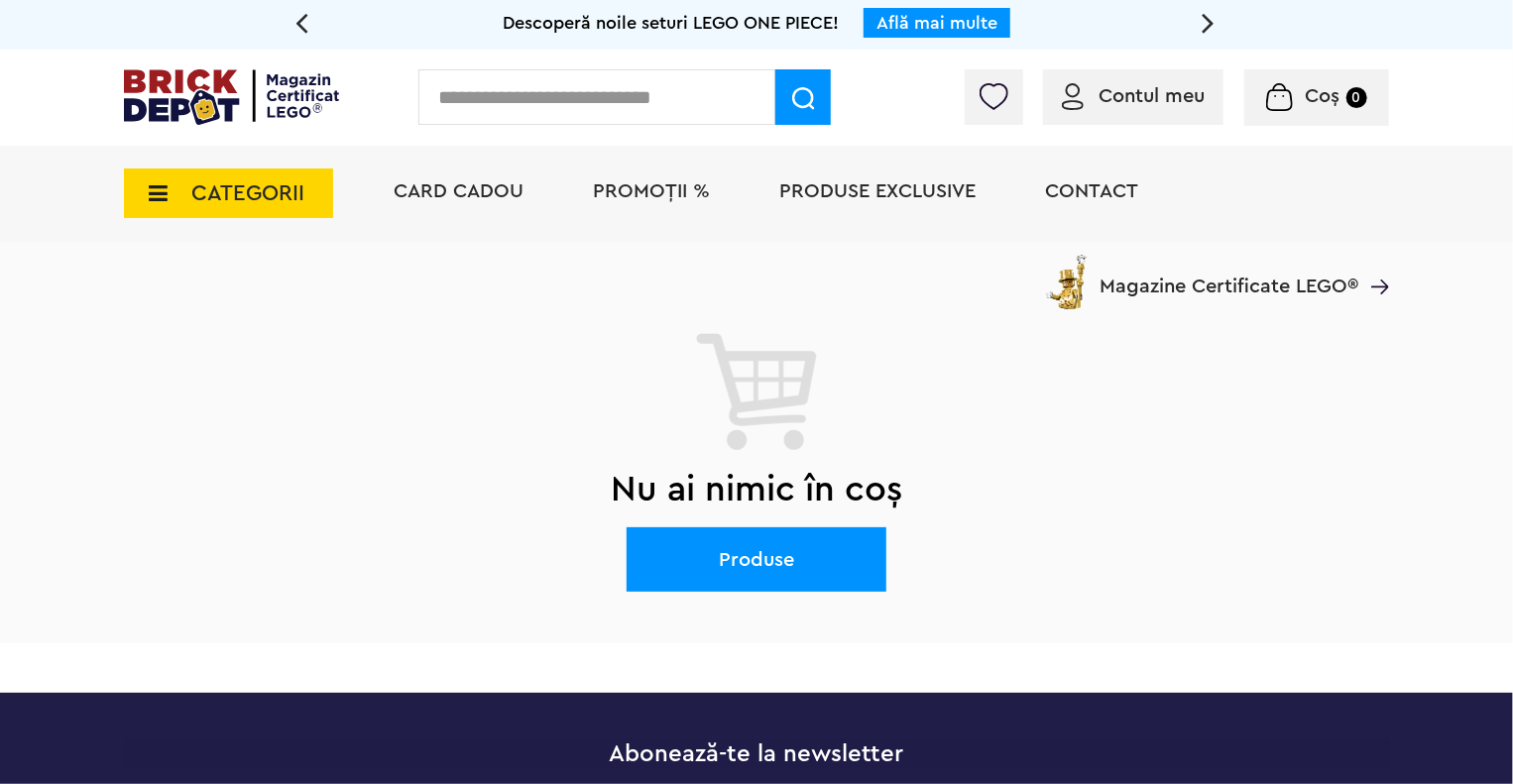 click at bounding box center (231, 97) 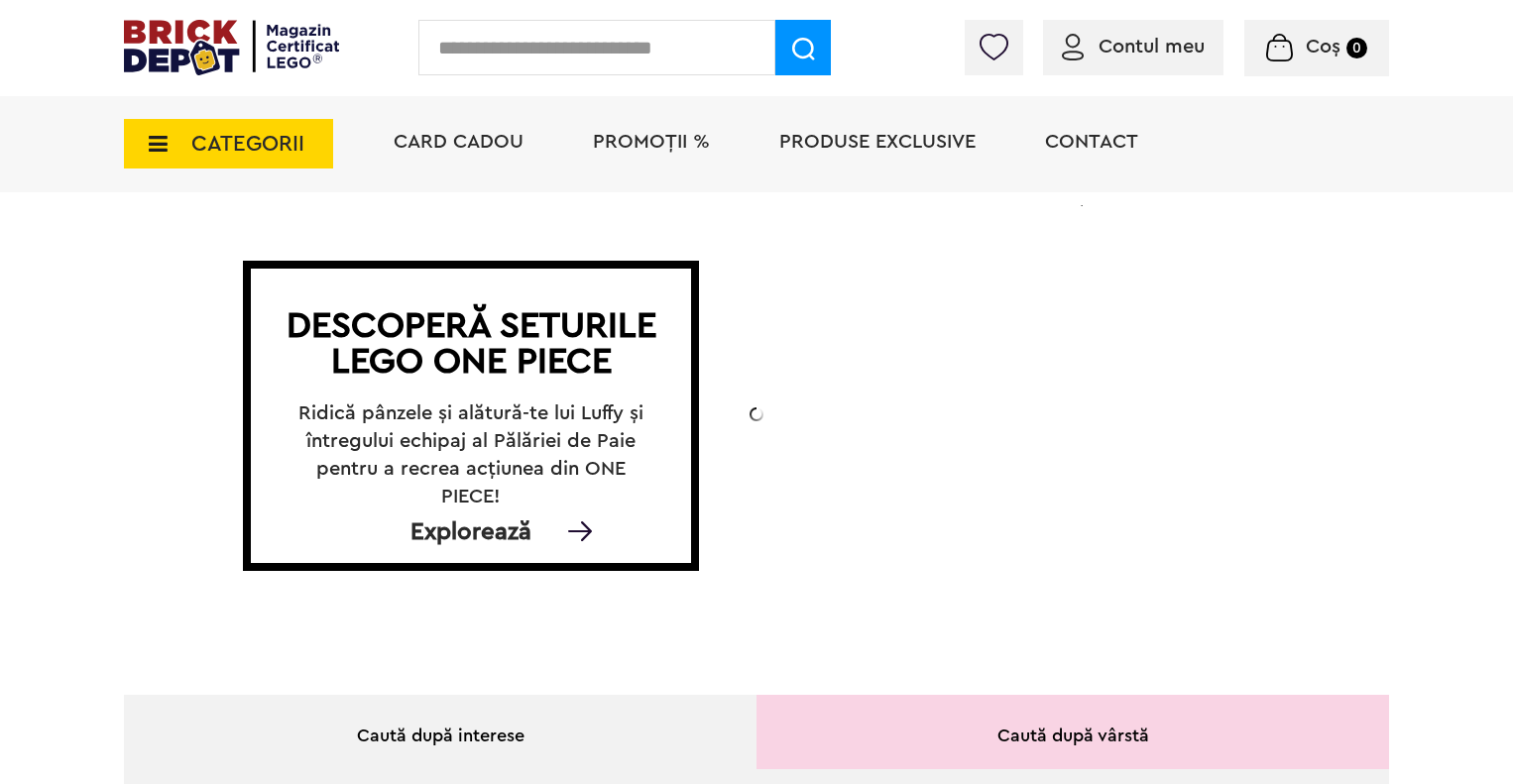 scroll, scrollTop: 0, scrollLeft: 0, axis: both 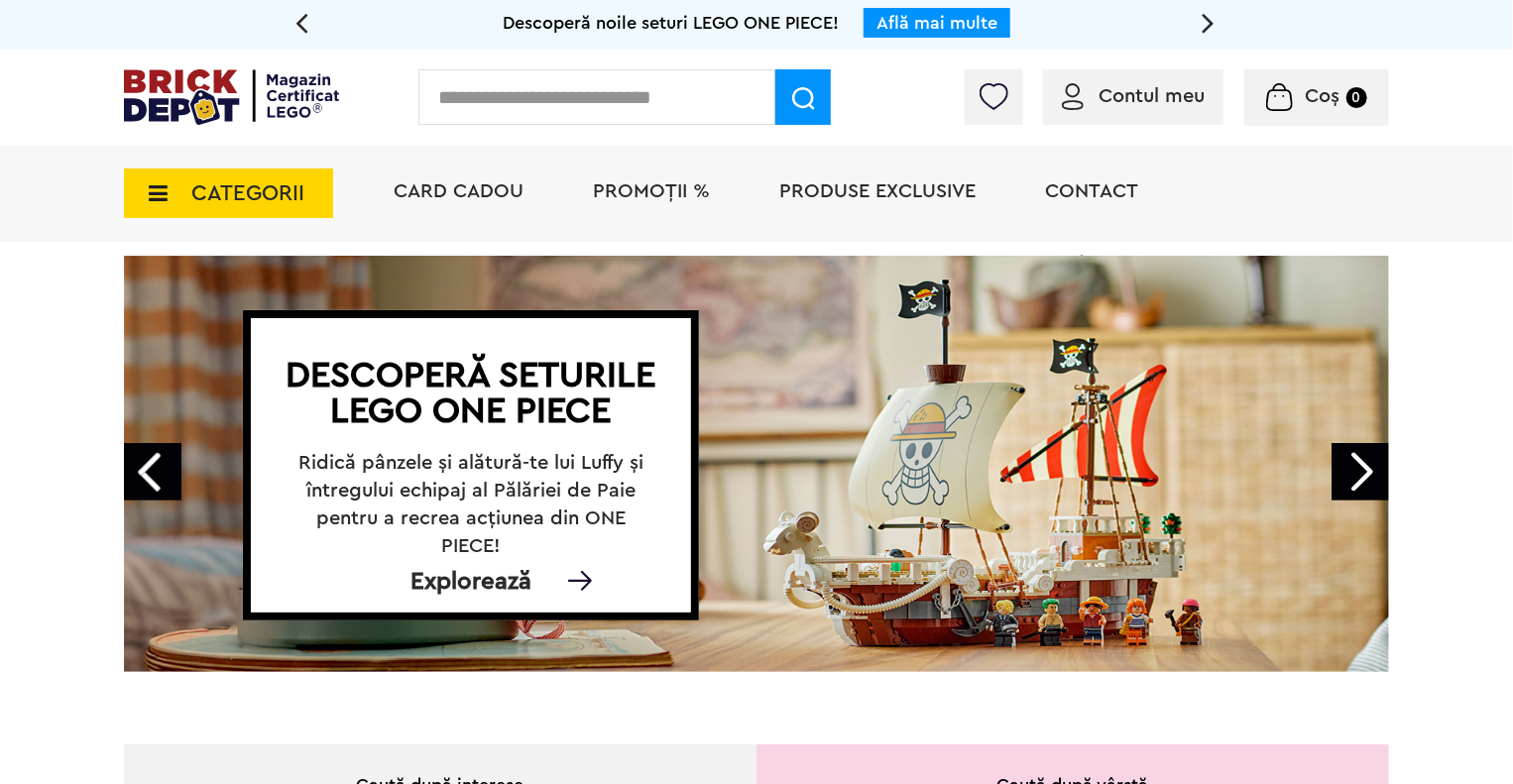click at bounding box center [152, 193] 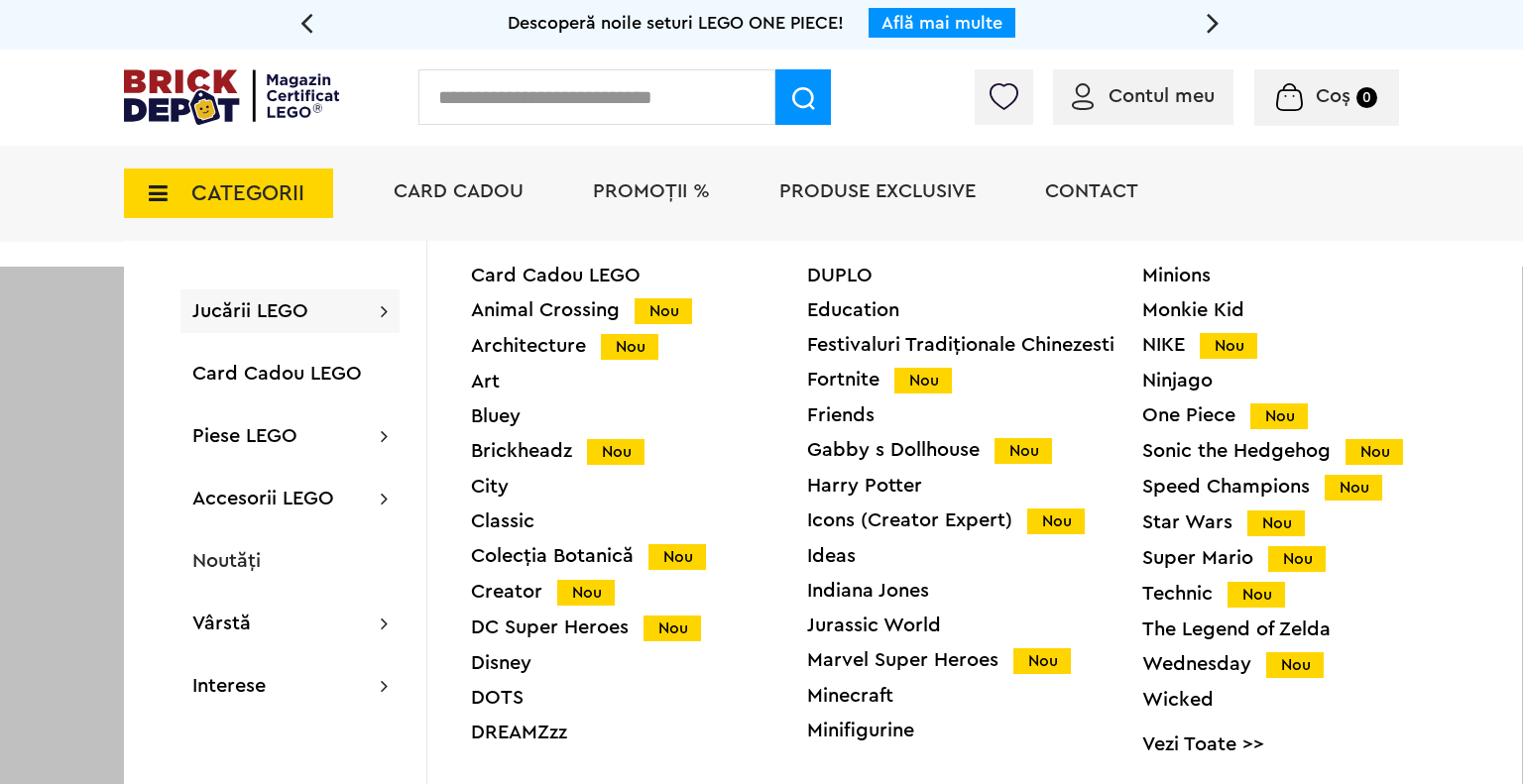 click on "Colecția Botanică Nou" at bounding box center (639, 556) 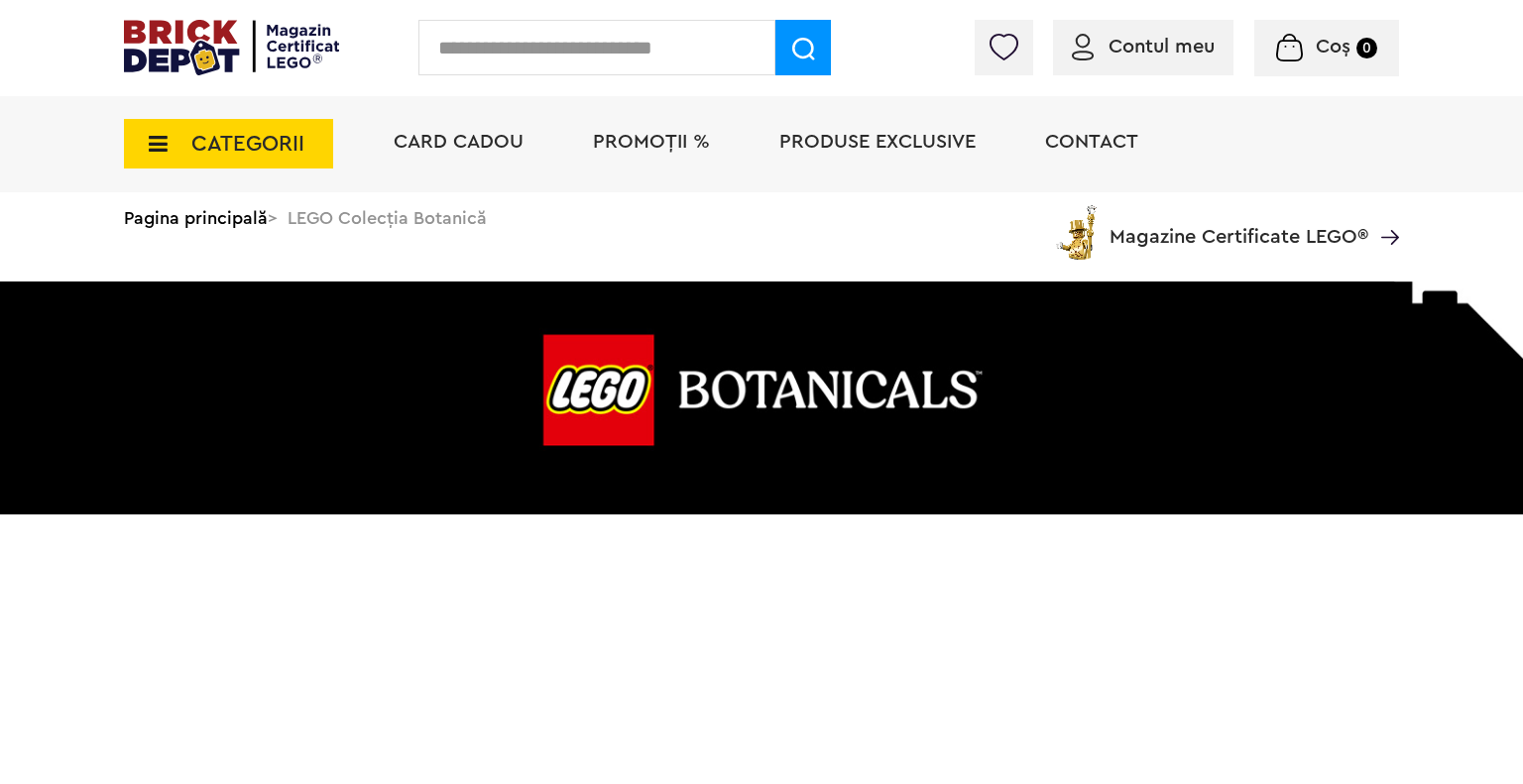 scroll, scrollTop: 0, scrollLeft: 0, axis: both 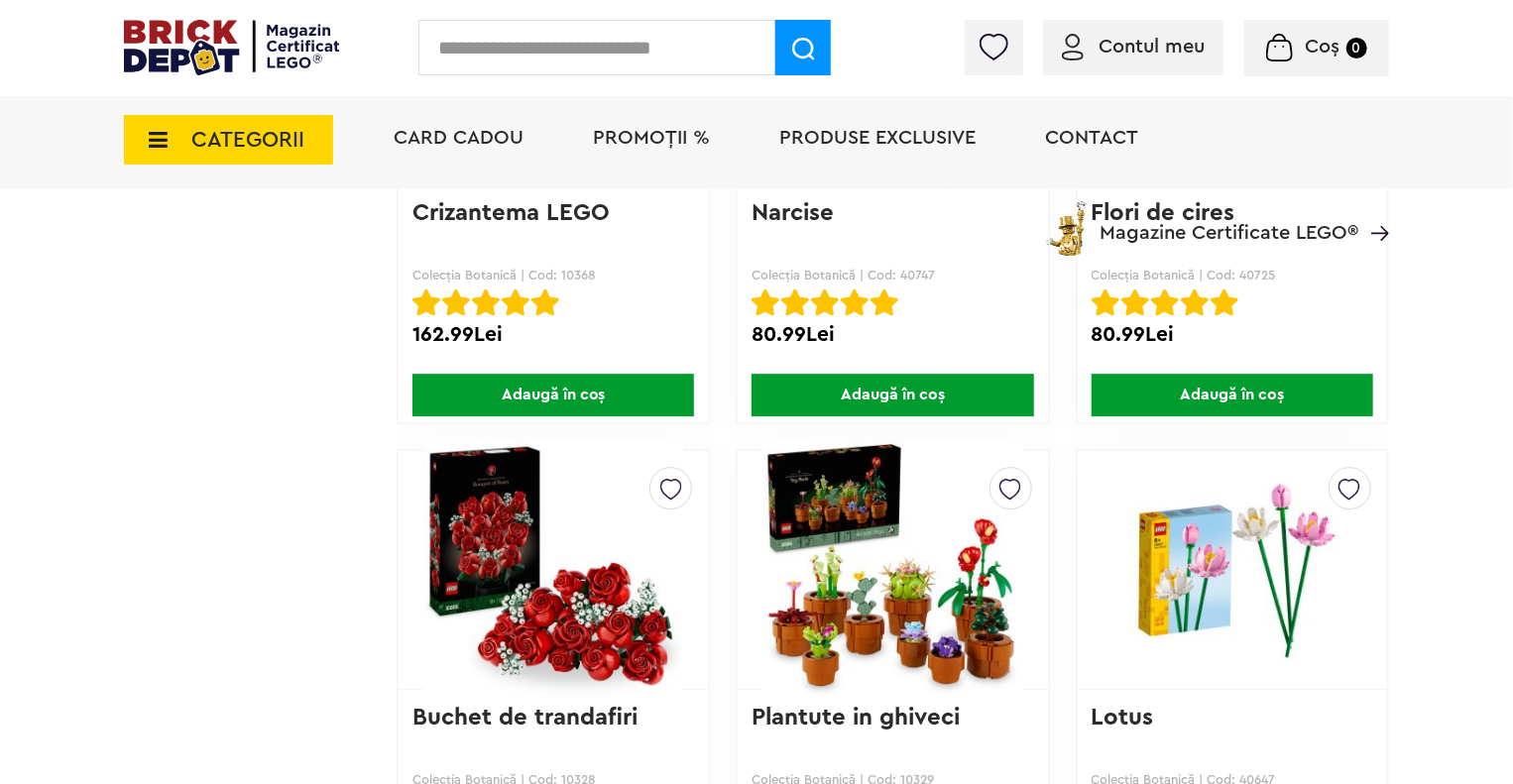 click on "Adaugă în coș" at bounding box center (1232, 394) 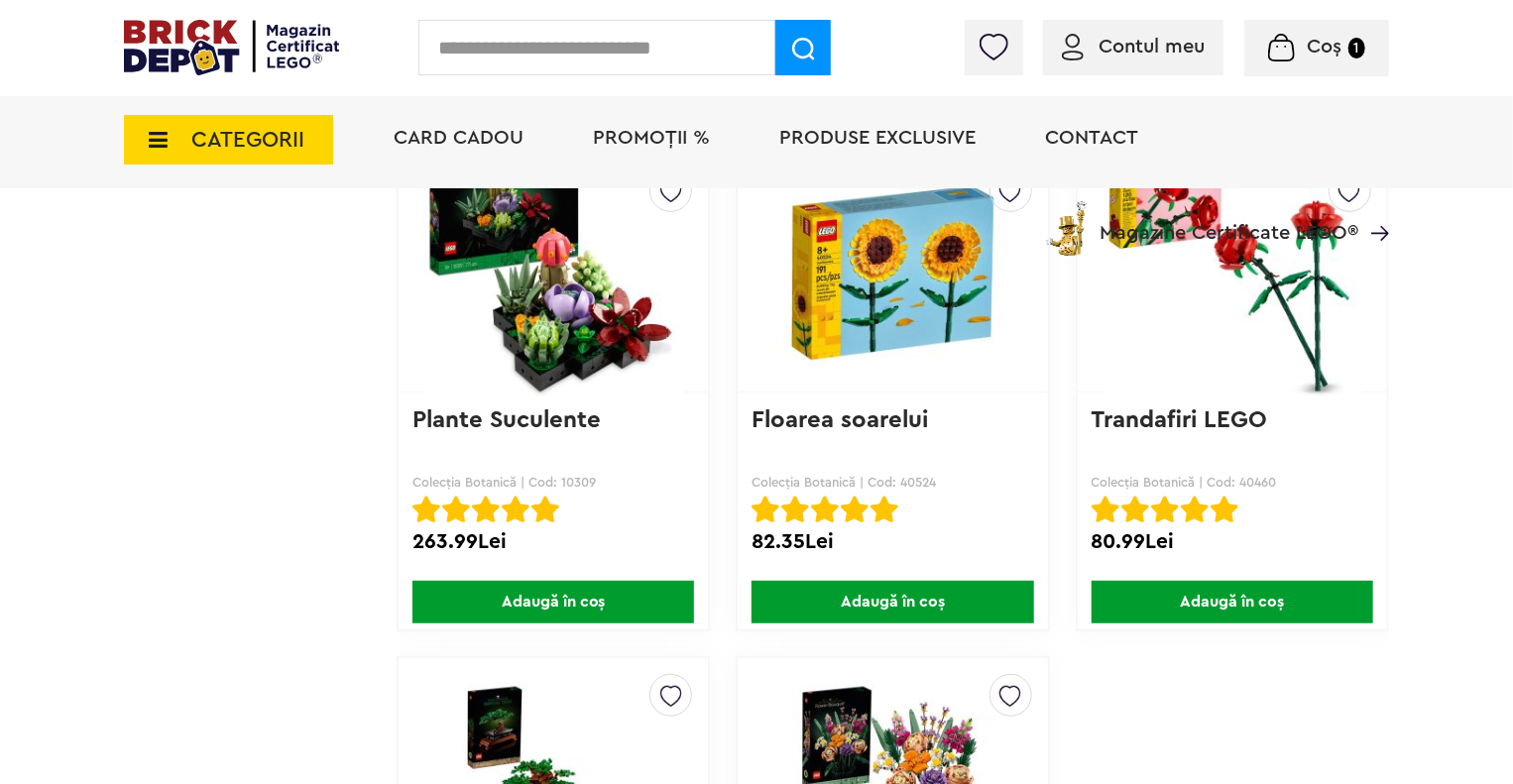 scroll, scrollTop: 4113, scrollLeft: 0, axis: vertical 